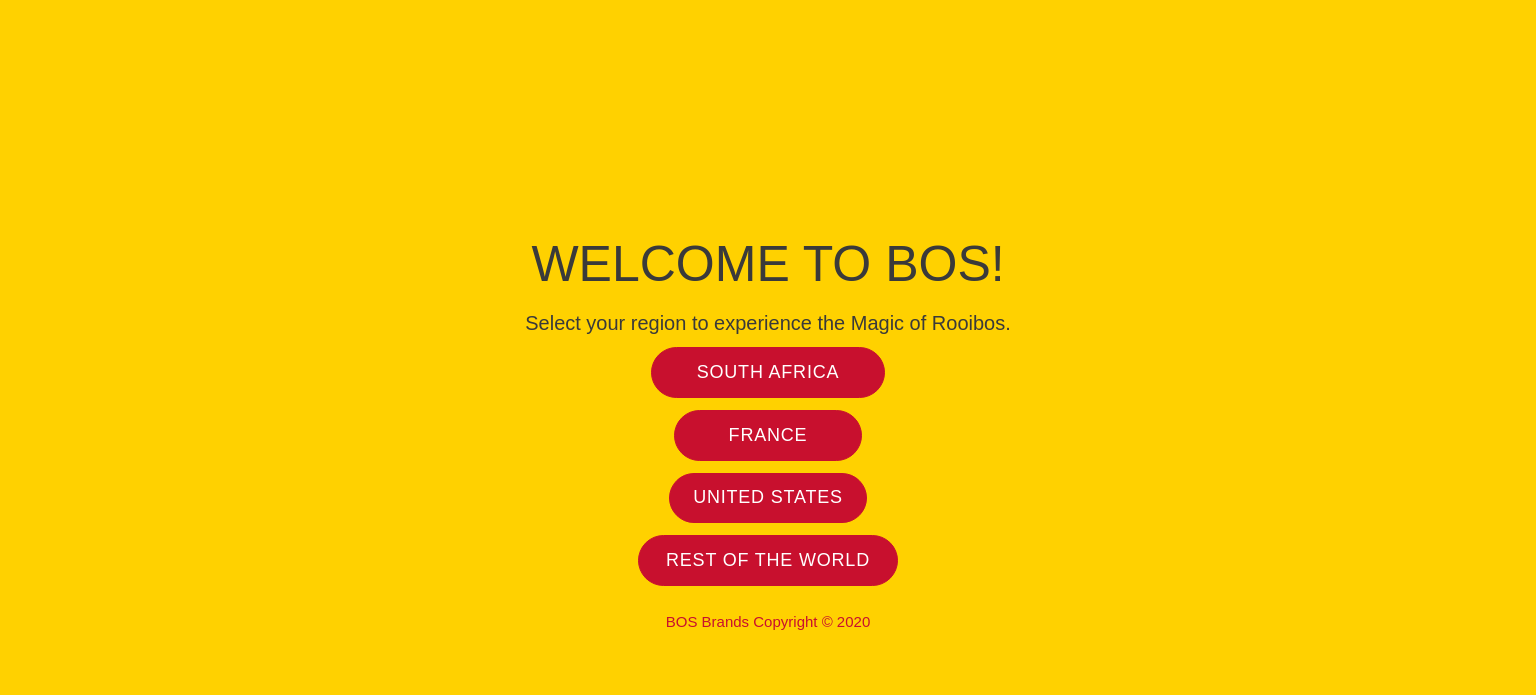 scroll, scrollTop: 0, scrollLeft: 0, axis: both 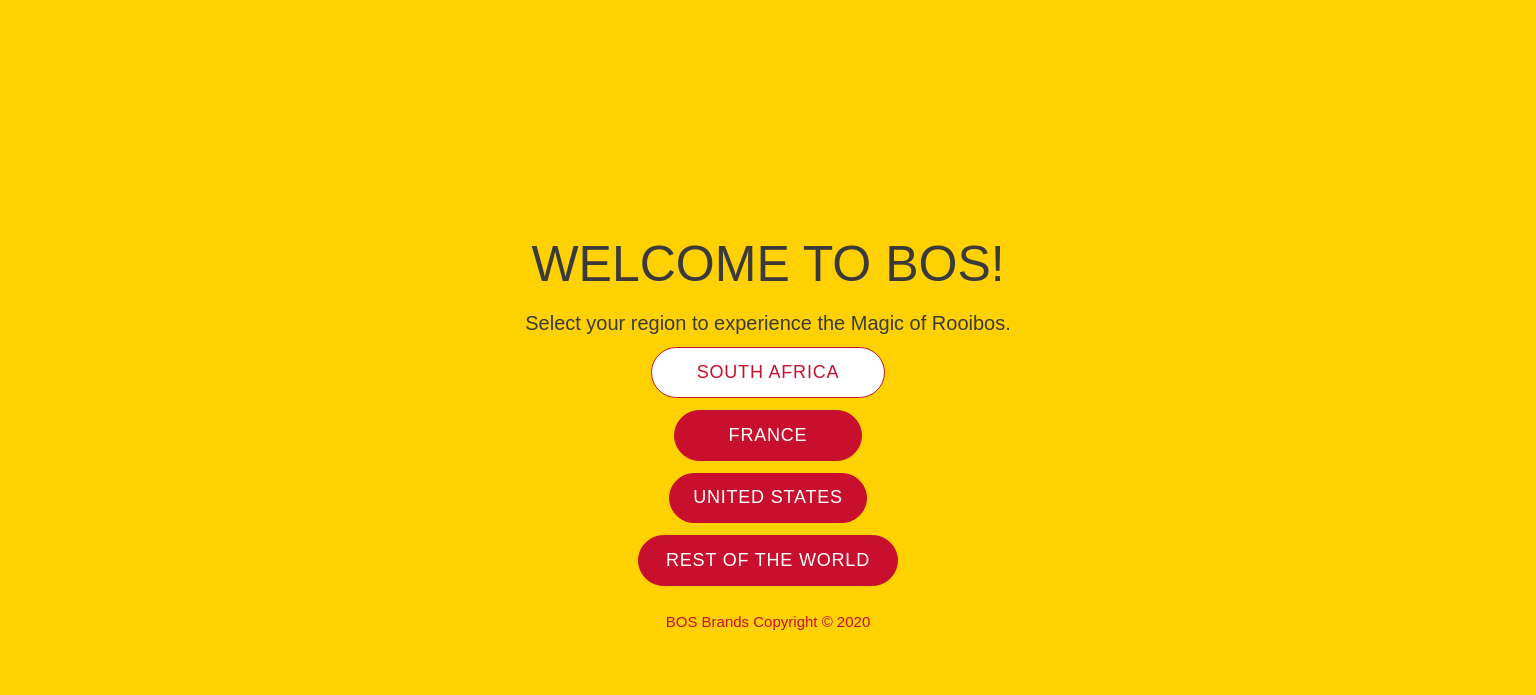 click on "South Africa" at bounding box center [768, 372] 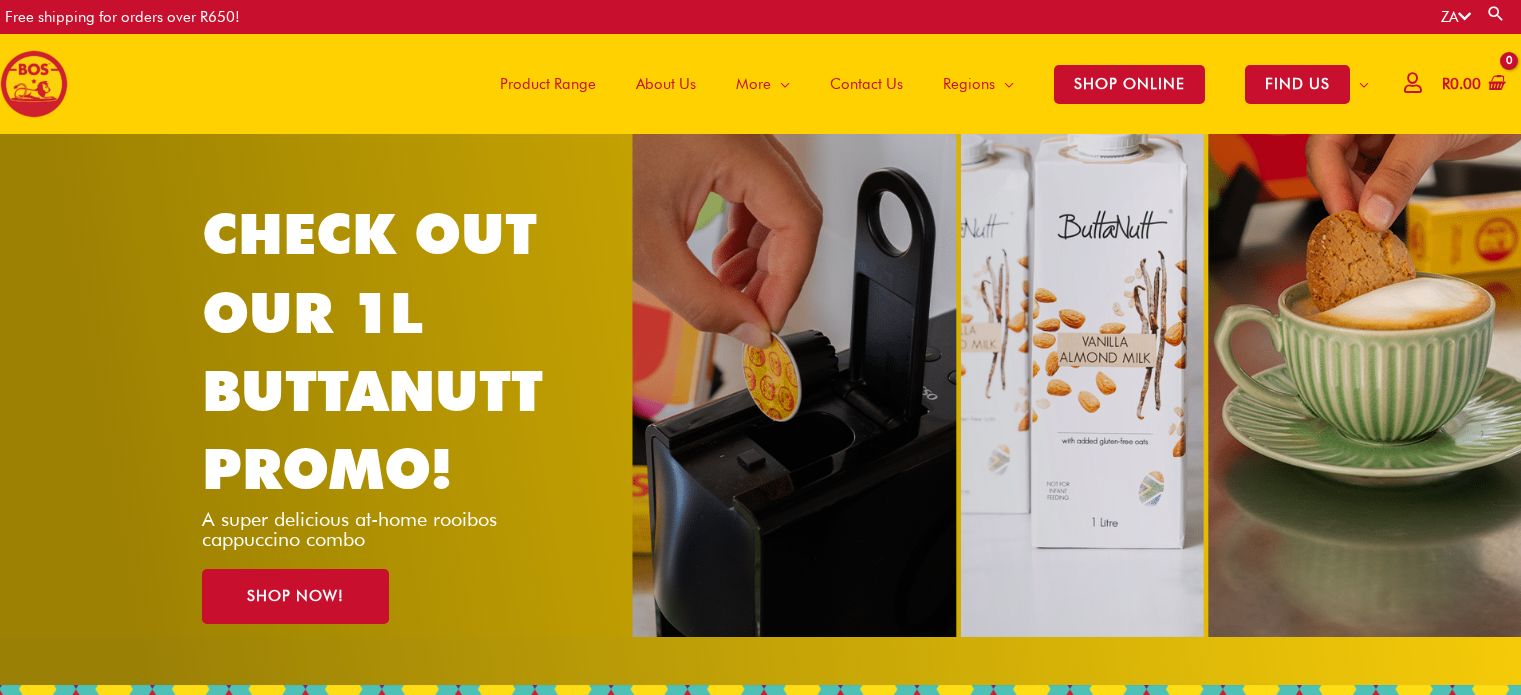 scroll, scrollTop: 0, scrollLeft: 0, axis: both 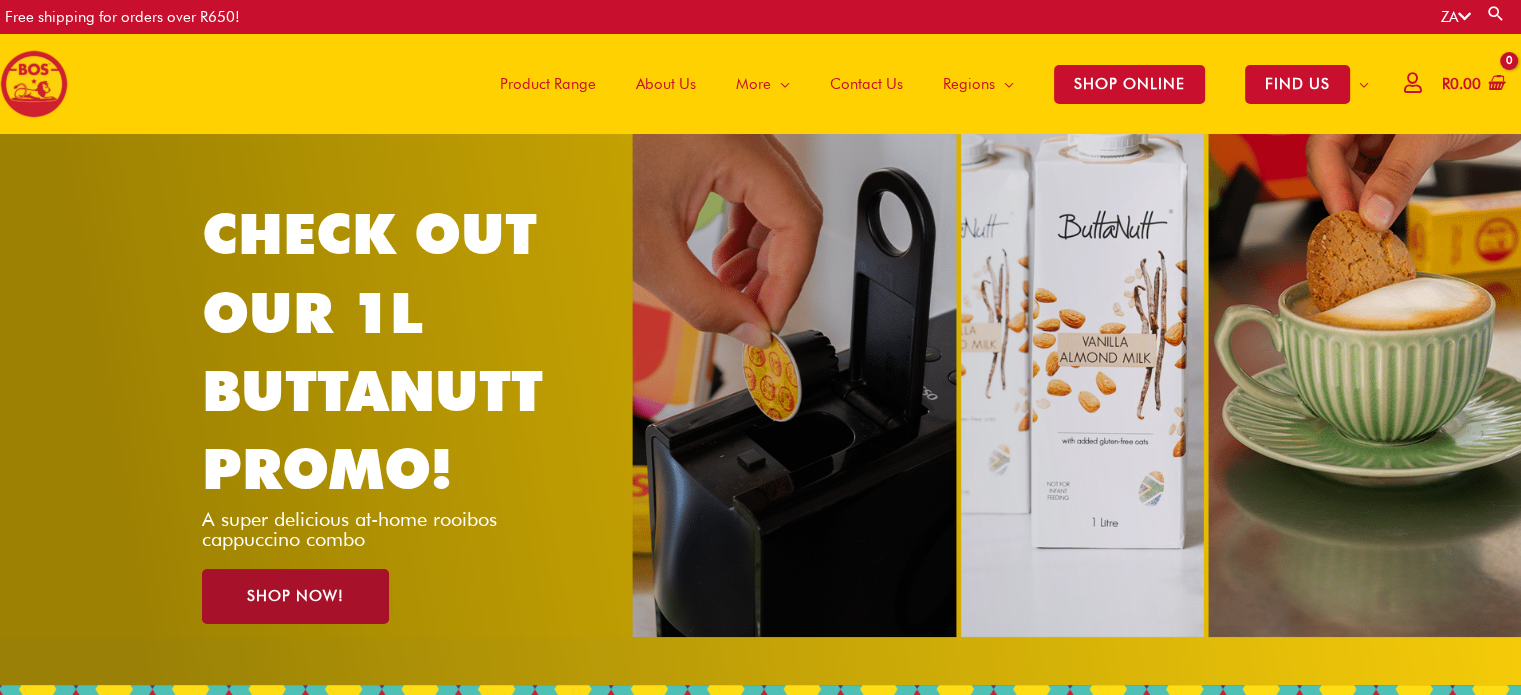 click on "SHOP NOW!" at bounding box center (295, 596) 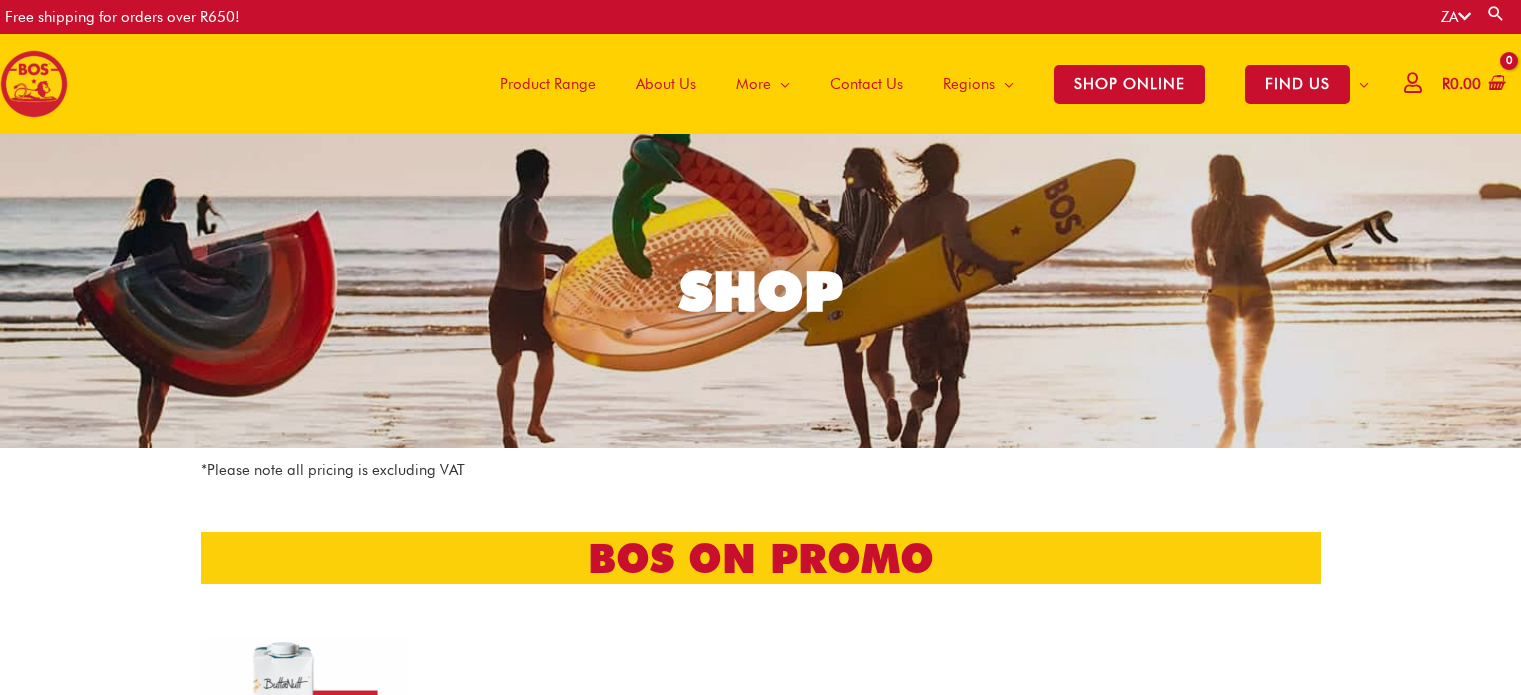 scroll, scrollTop: 0, scrollLeft: 0, axis: both 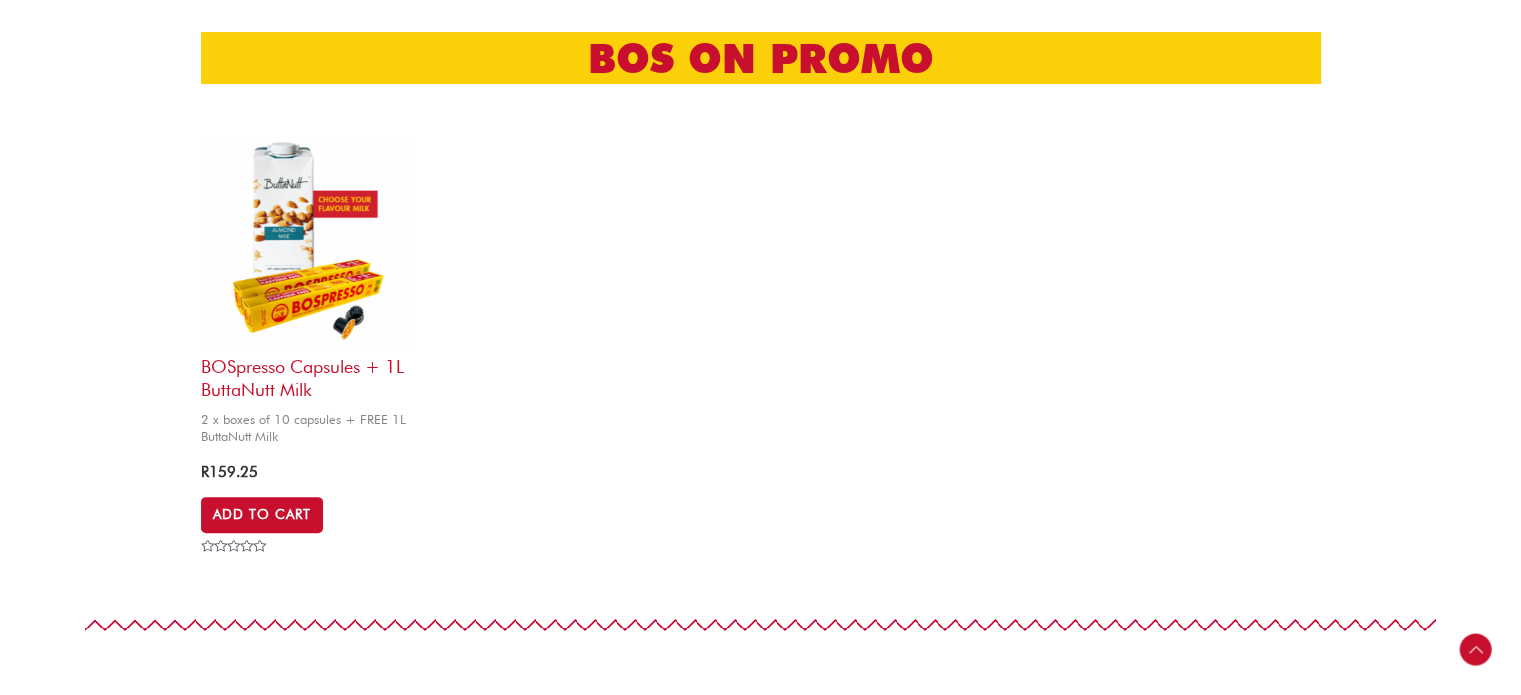 click on "BOSpresso capsules + 1L ButtaNutt Milk" at bounding box center [305, 373] 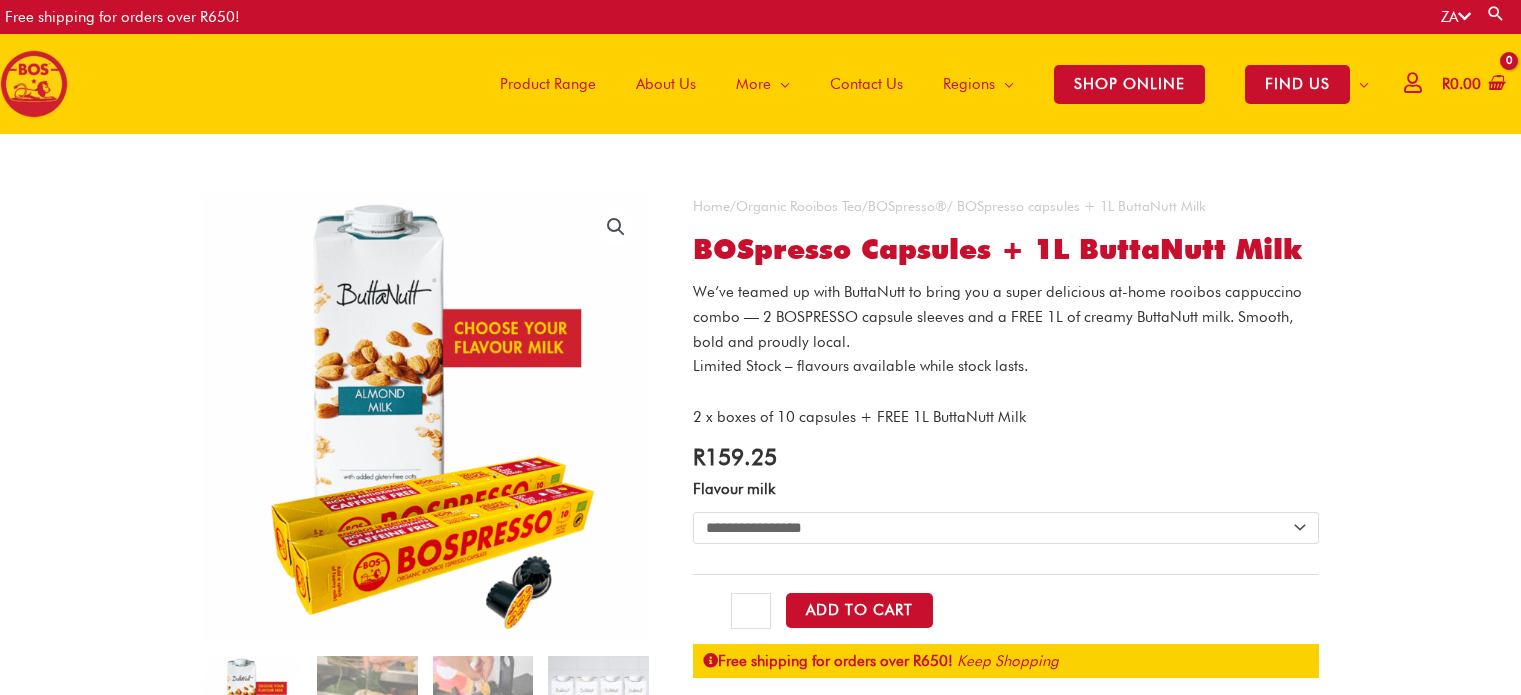 scroll, scrollTop: 0, scrollLeft: 0, axis: both 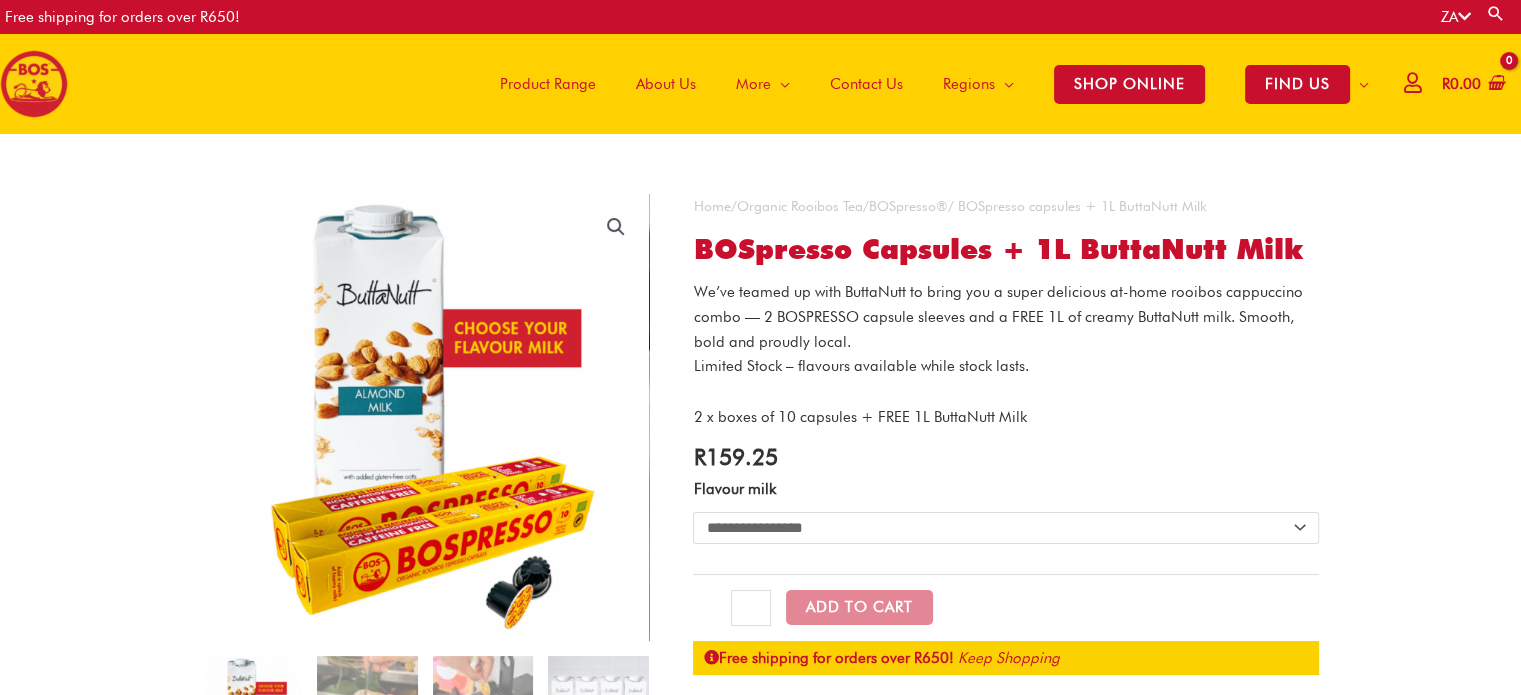 drag, startPoint x: 0, startPoint y: 0, endPoint x: 774, endPoint y: 519, distance: 931.89966 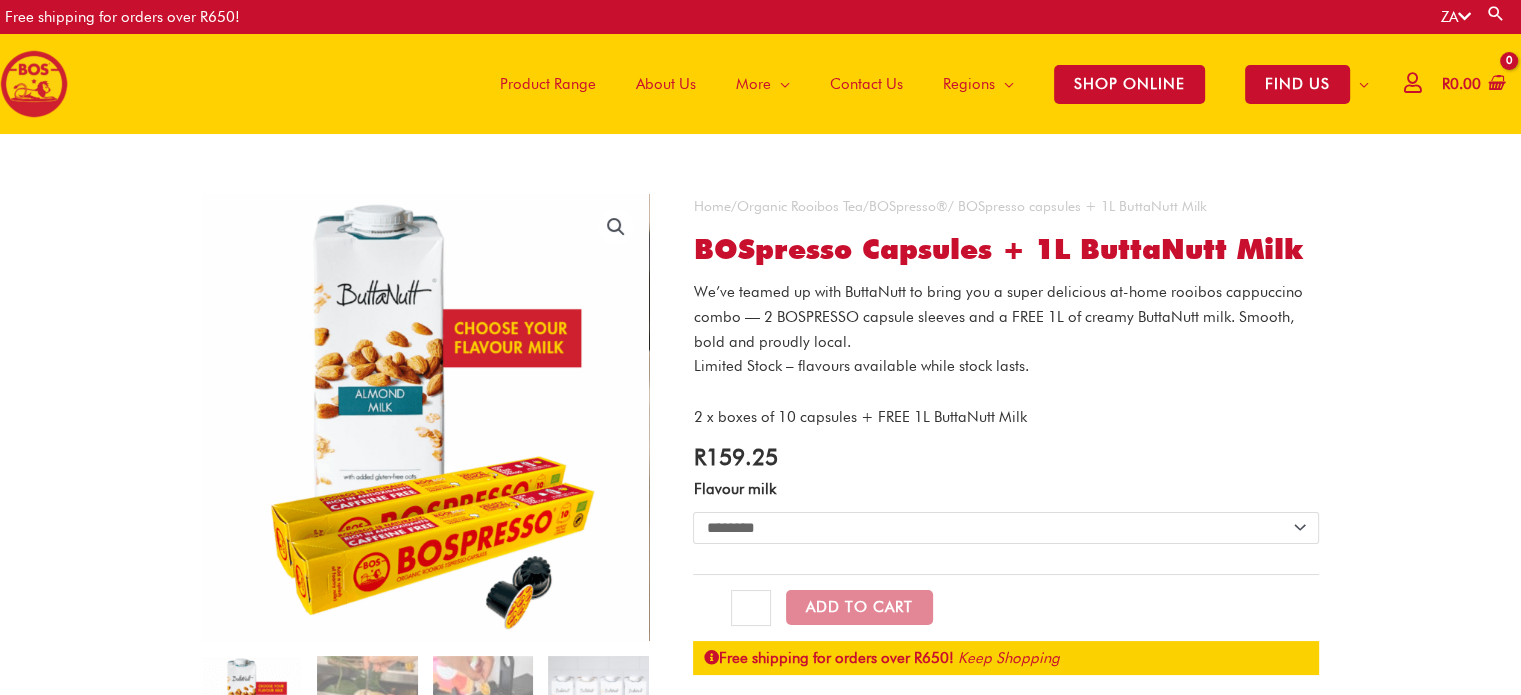 click on "**********" 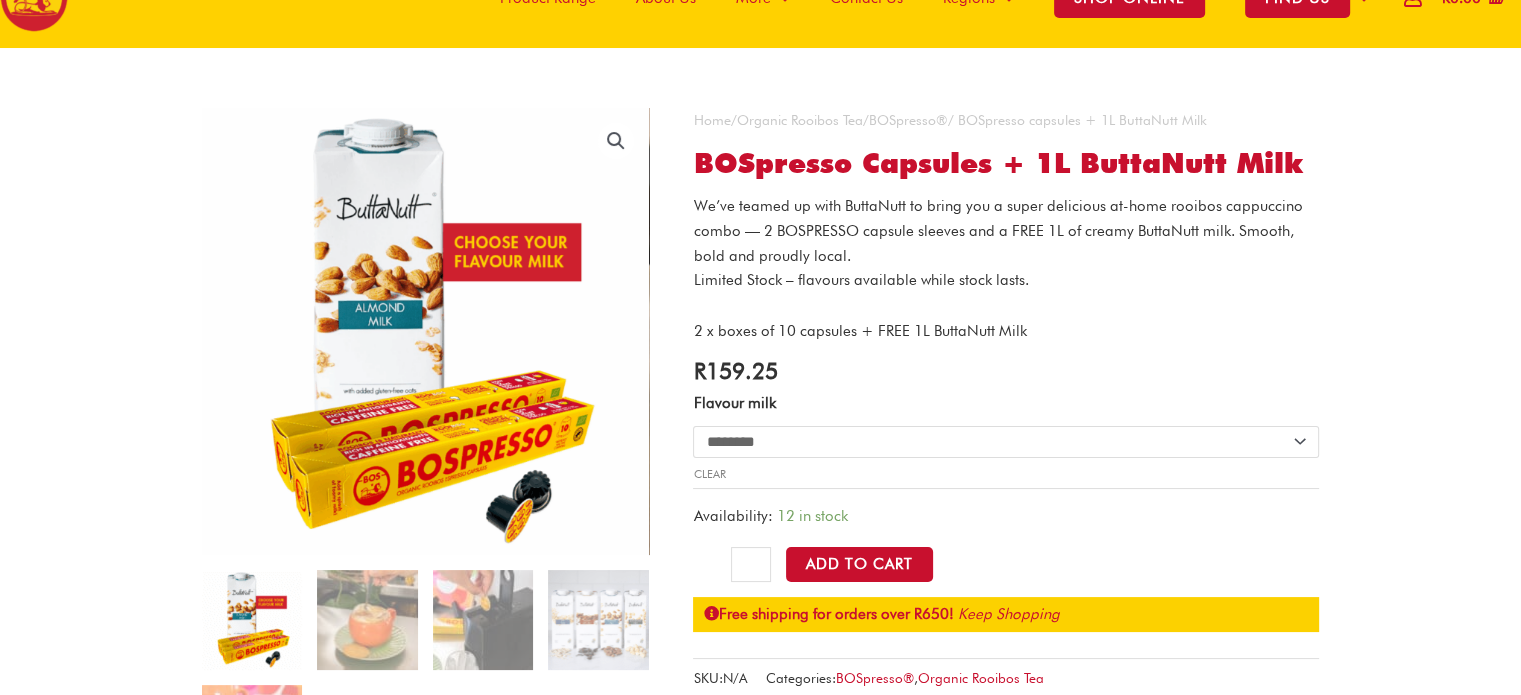 scroll, scrollTop: 200, scrollLeft: 0, axis: vertical 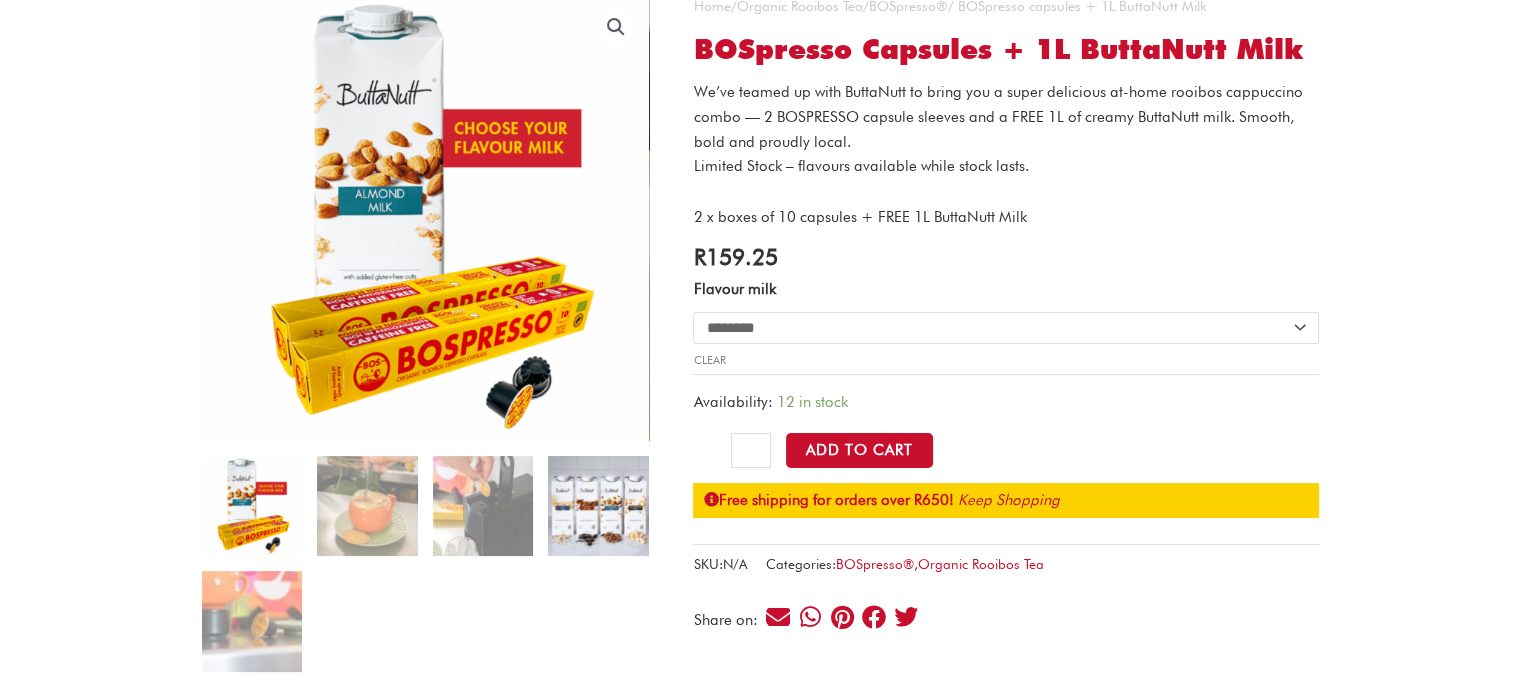 click at bounding box center [598, 506] 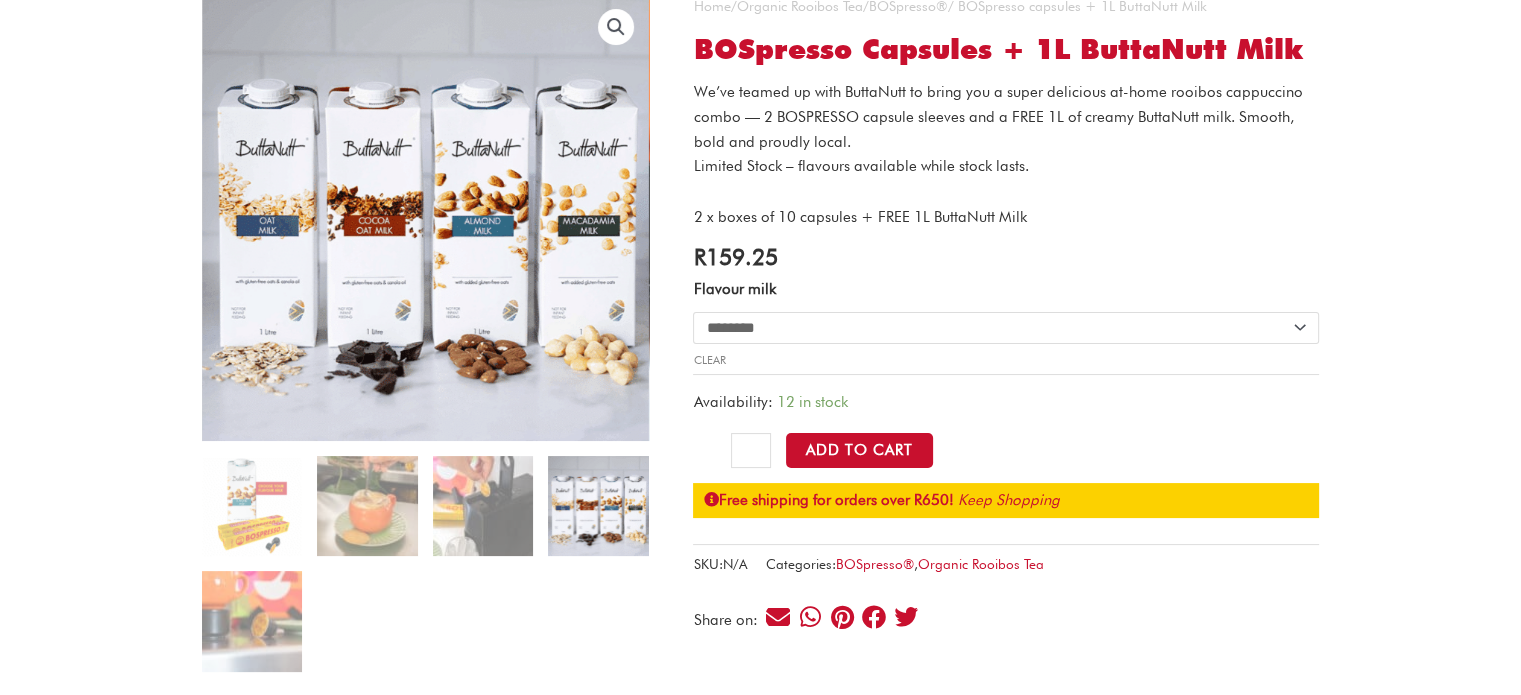 click on "[MASK] [MASK] [MASK] [MASK] [MASK] [MASK]" 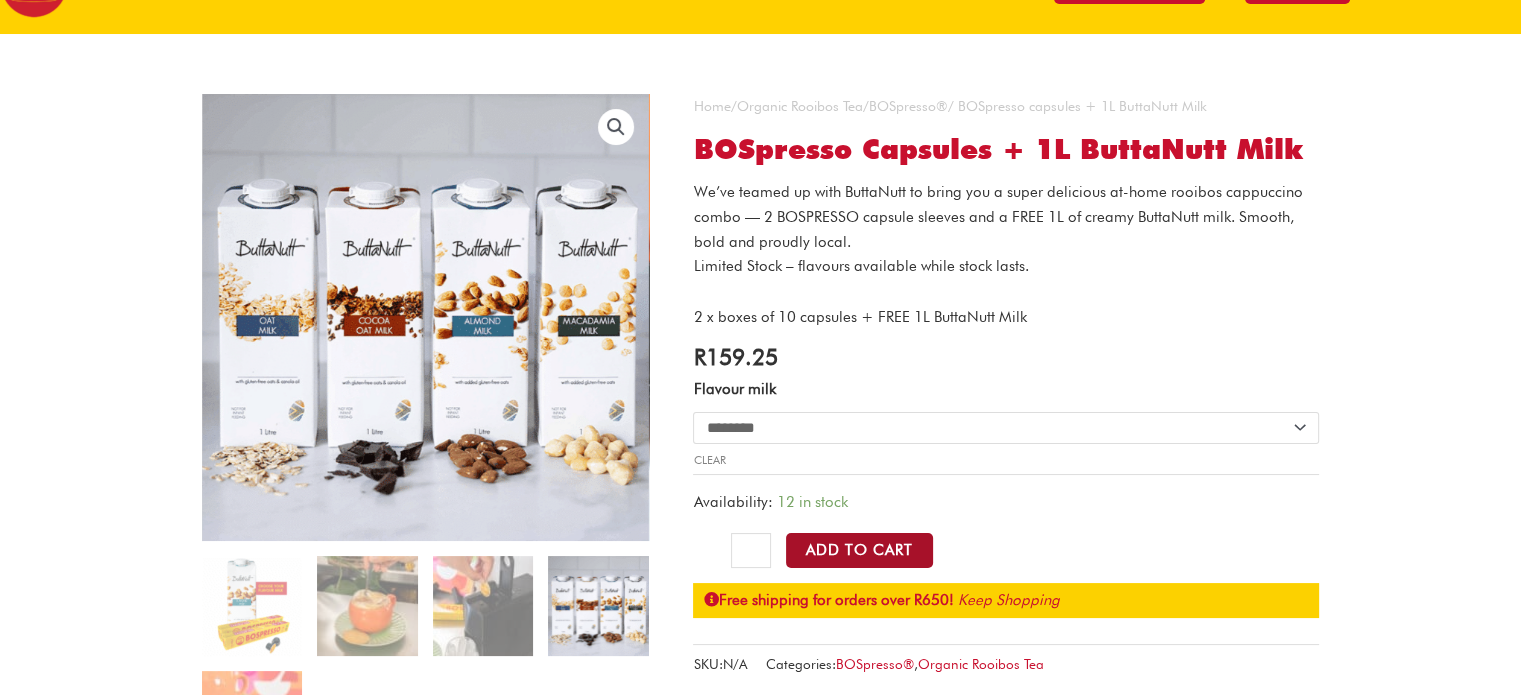 scroll, scrollTop: 0, scrollLeft: 0, axis: both 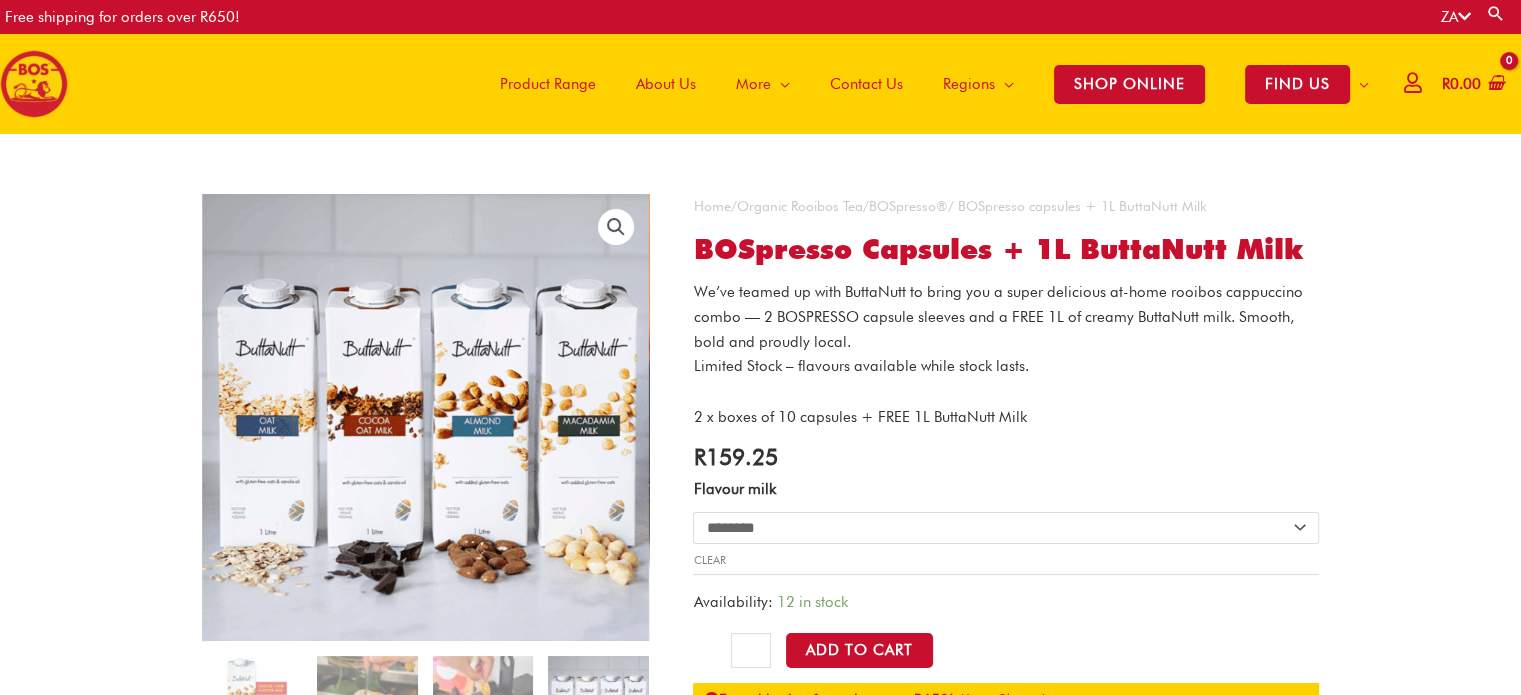 click on "Product Range" at bounding box center [548, 84] 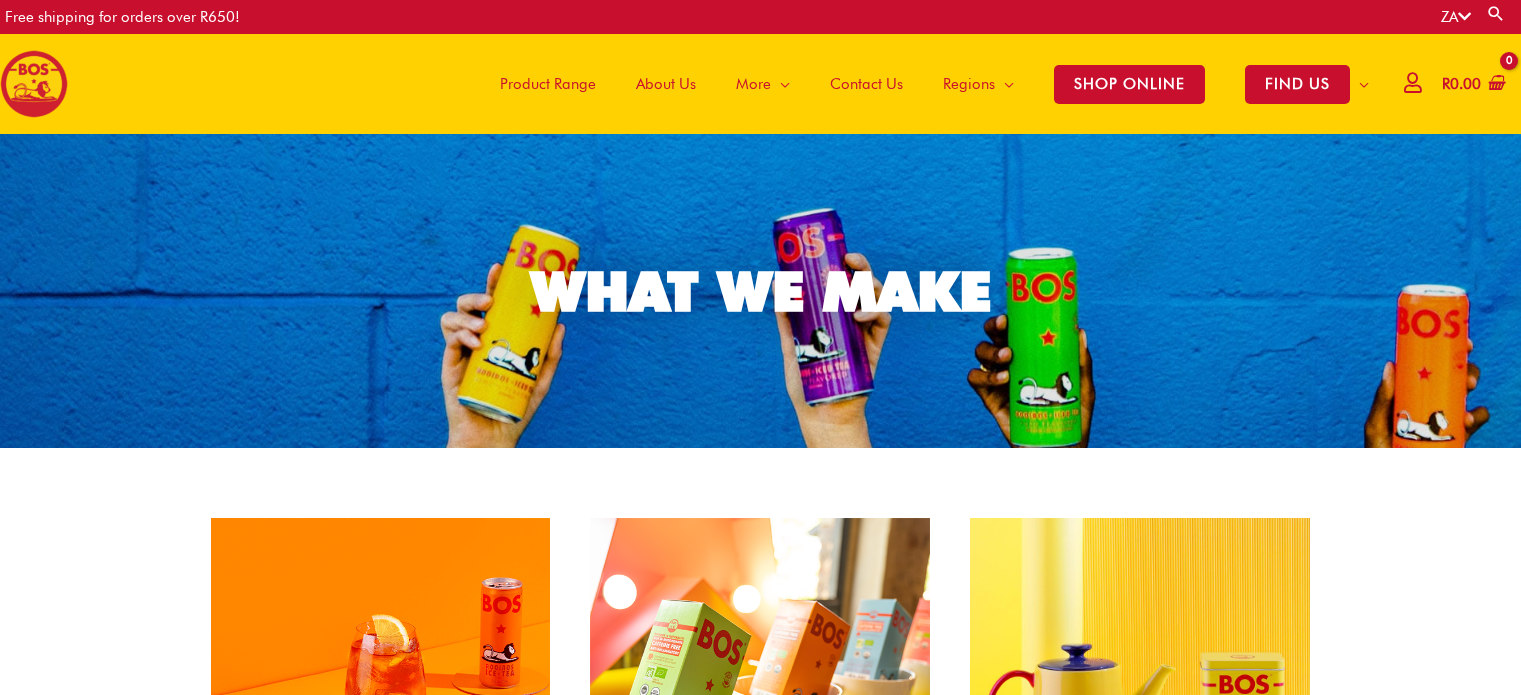 scroll, scrollTop: 0, scrollLeft: 0, axis: both 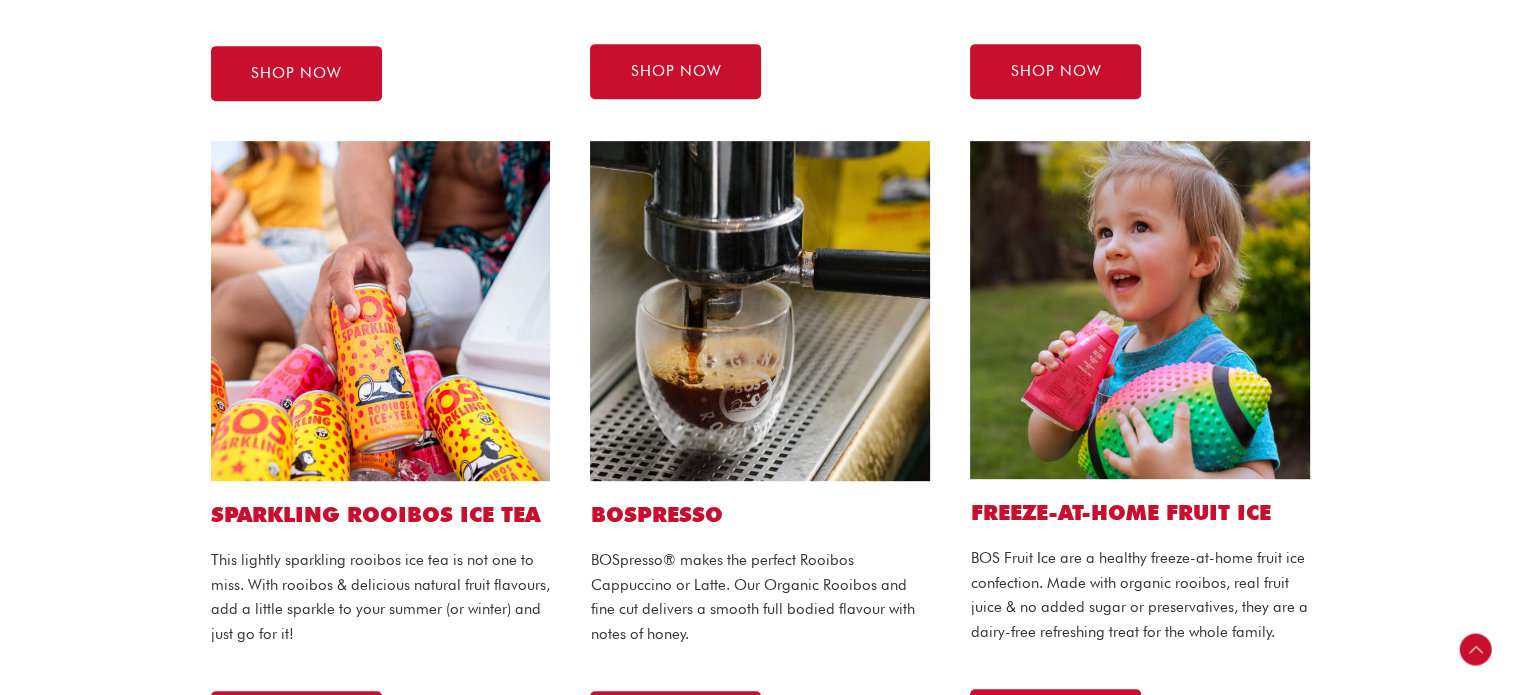 click at bounding box center (760, 311) 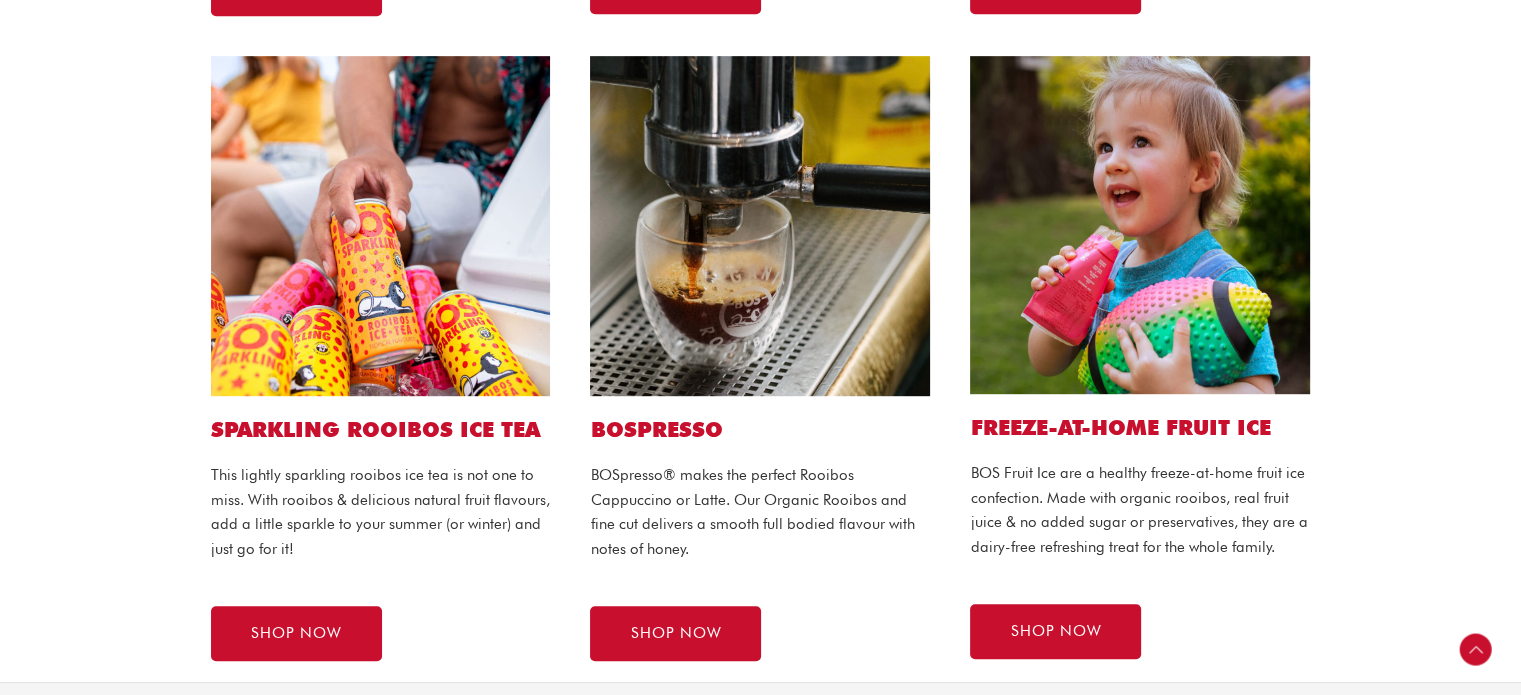 scroll, scrollTop: 1300, scrollLeft: 0, axis: vertical 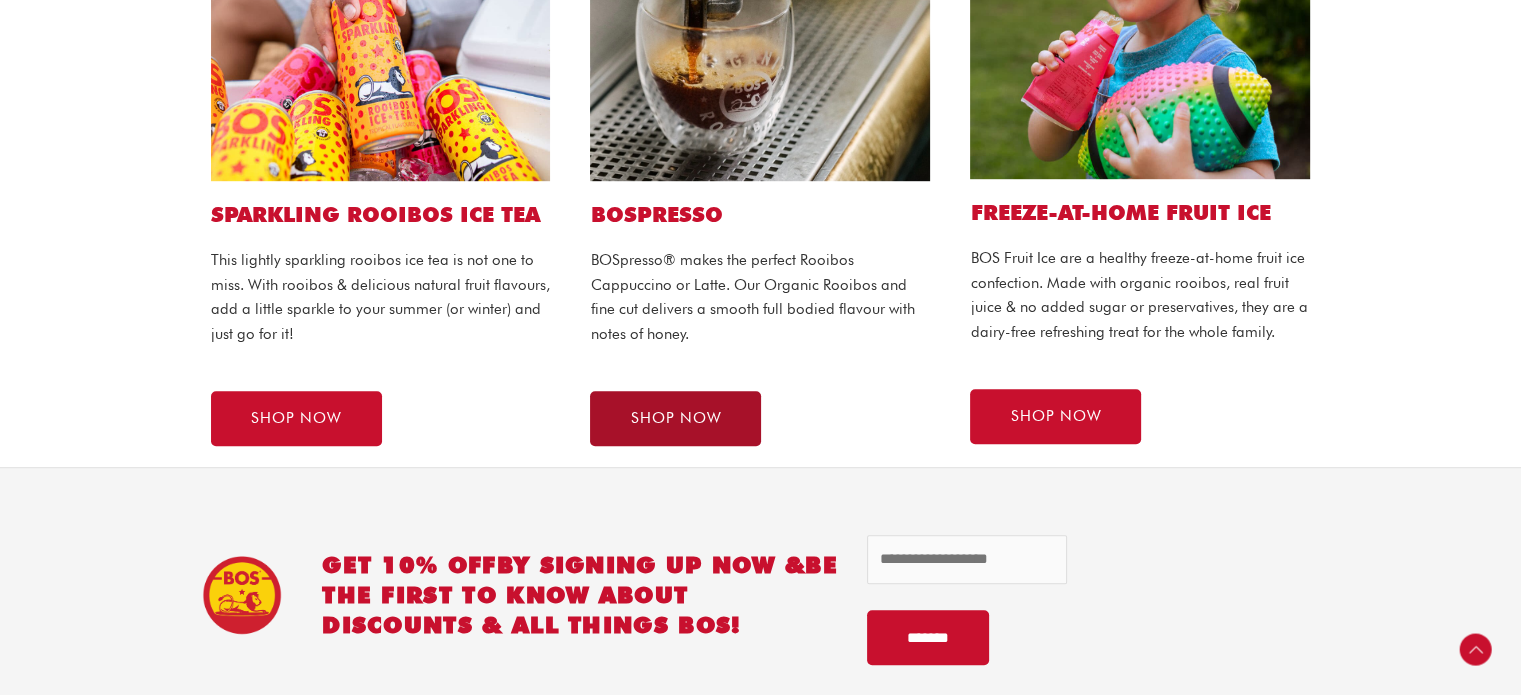 click on "SHOP NOW" at bounding box center [675, 418] 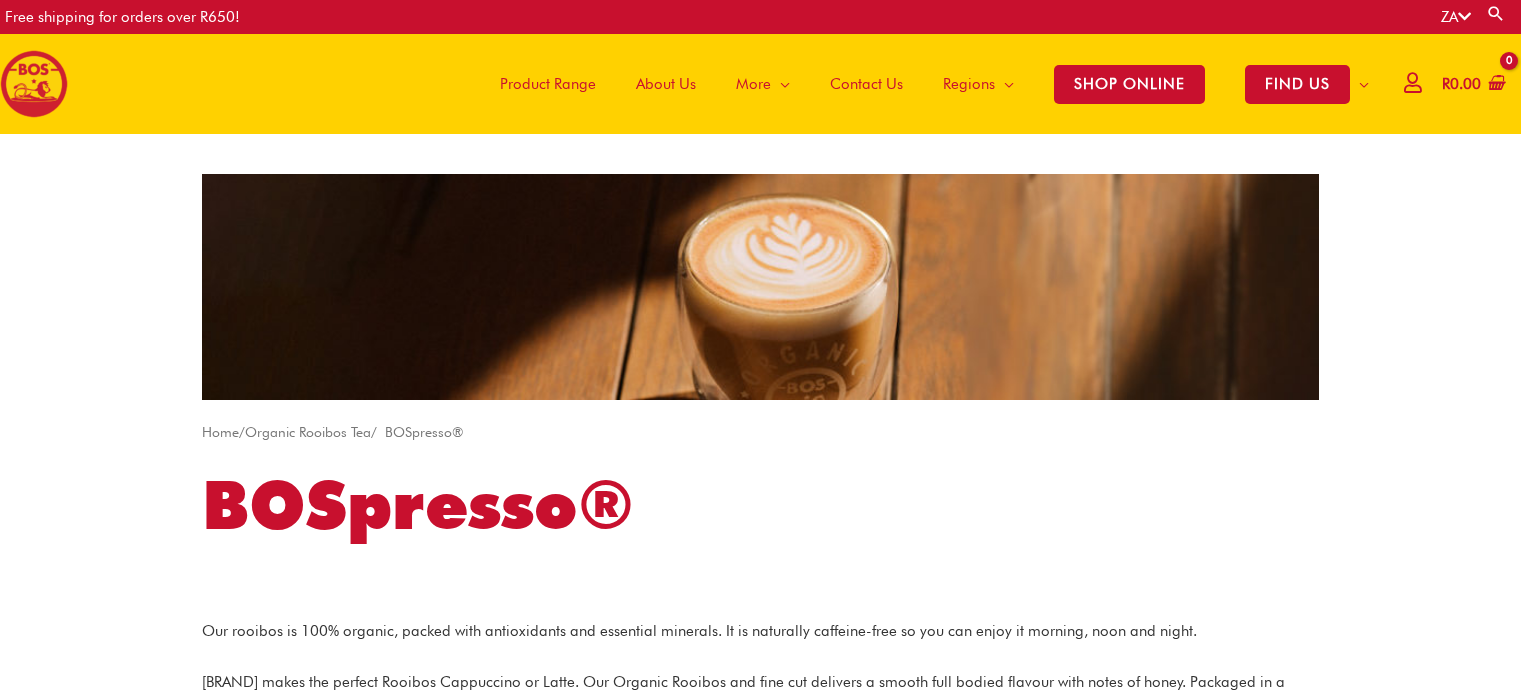 scroll, scrollTop: 0, scrollLeft: 0, axis: both 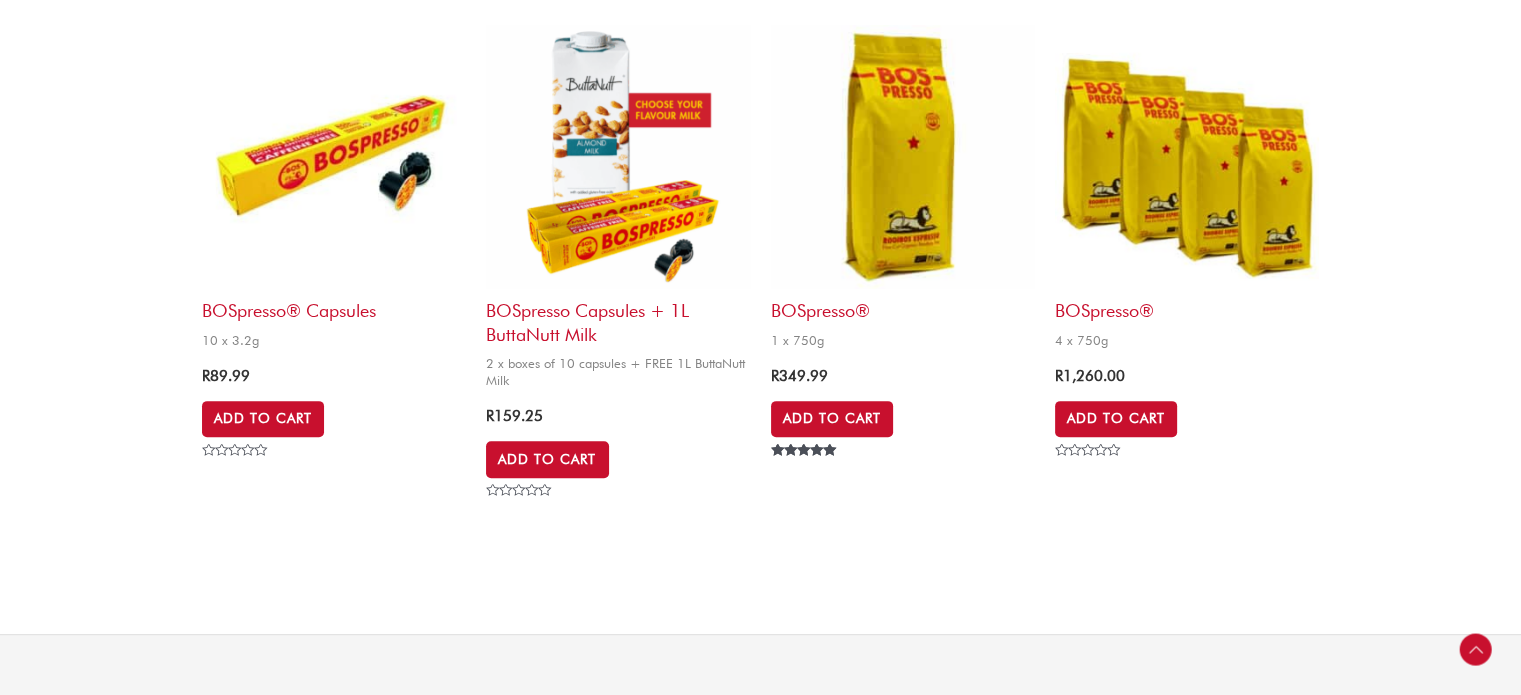 click at bounding box center [618, 157] 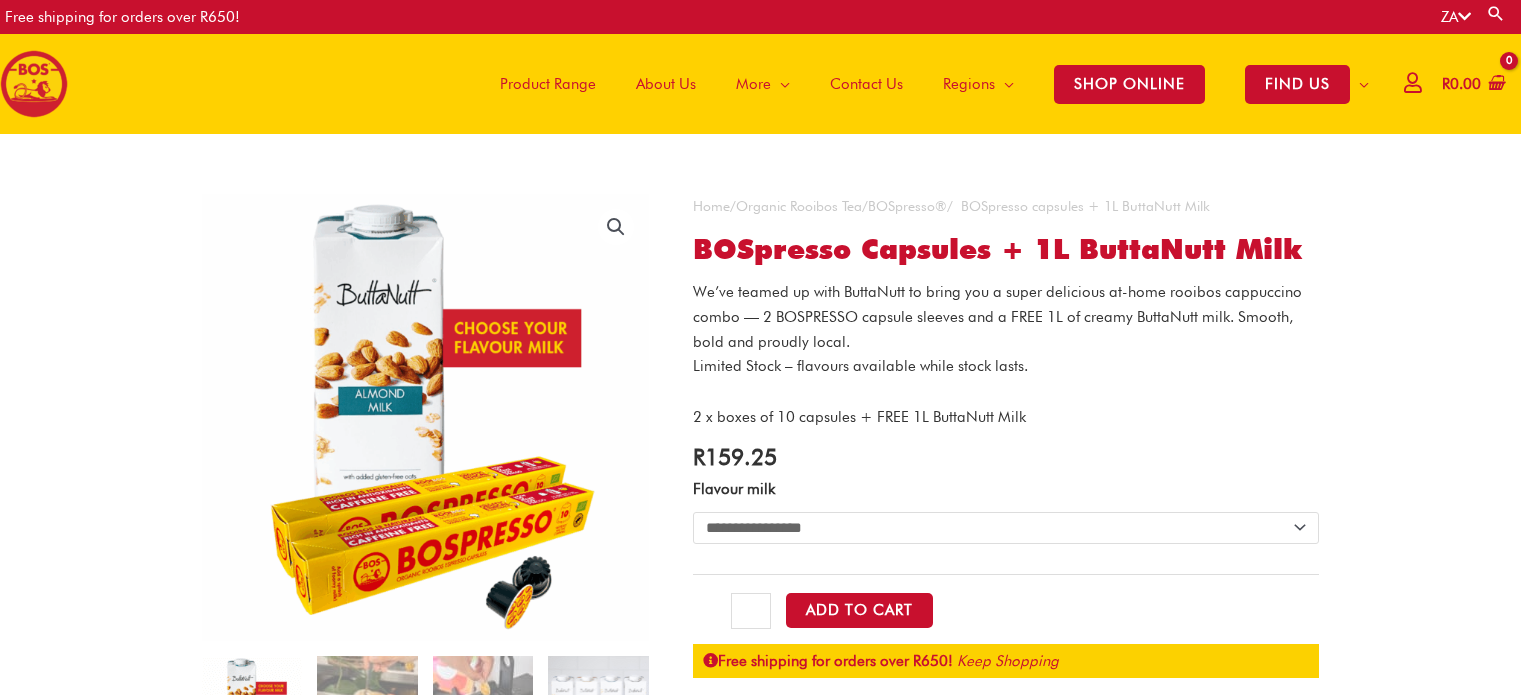 scroll, scrollTop: 0, scrollLeft: 0, axis: both 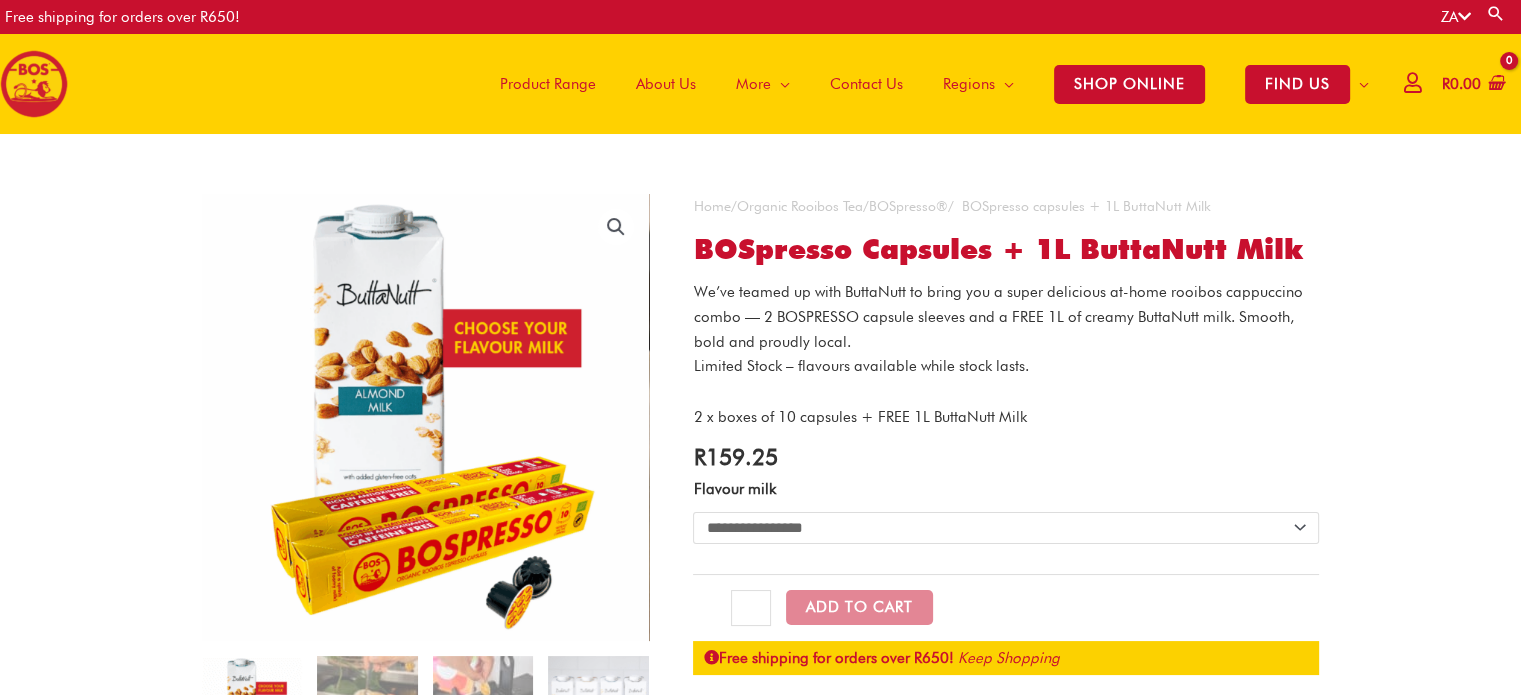 click on "**********" 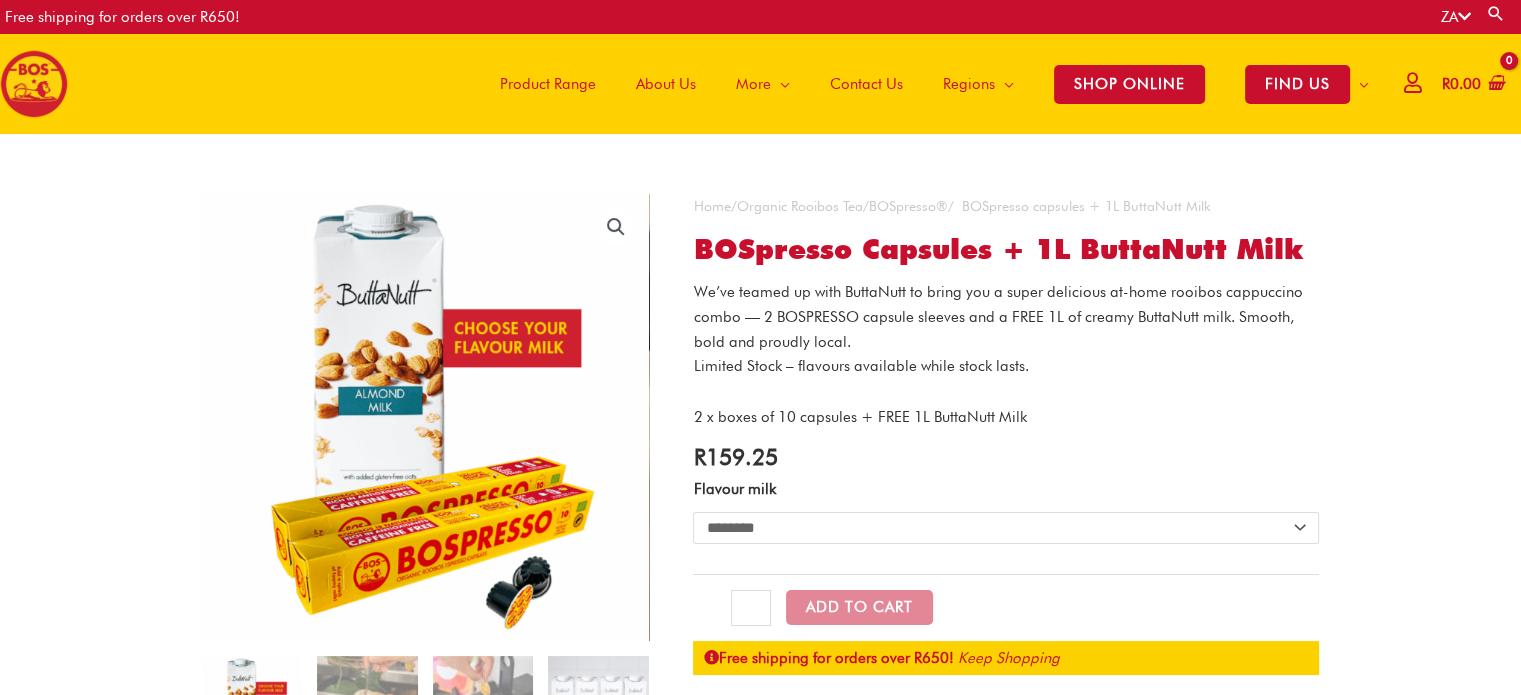 click on "**********" 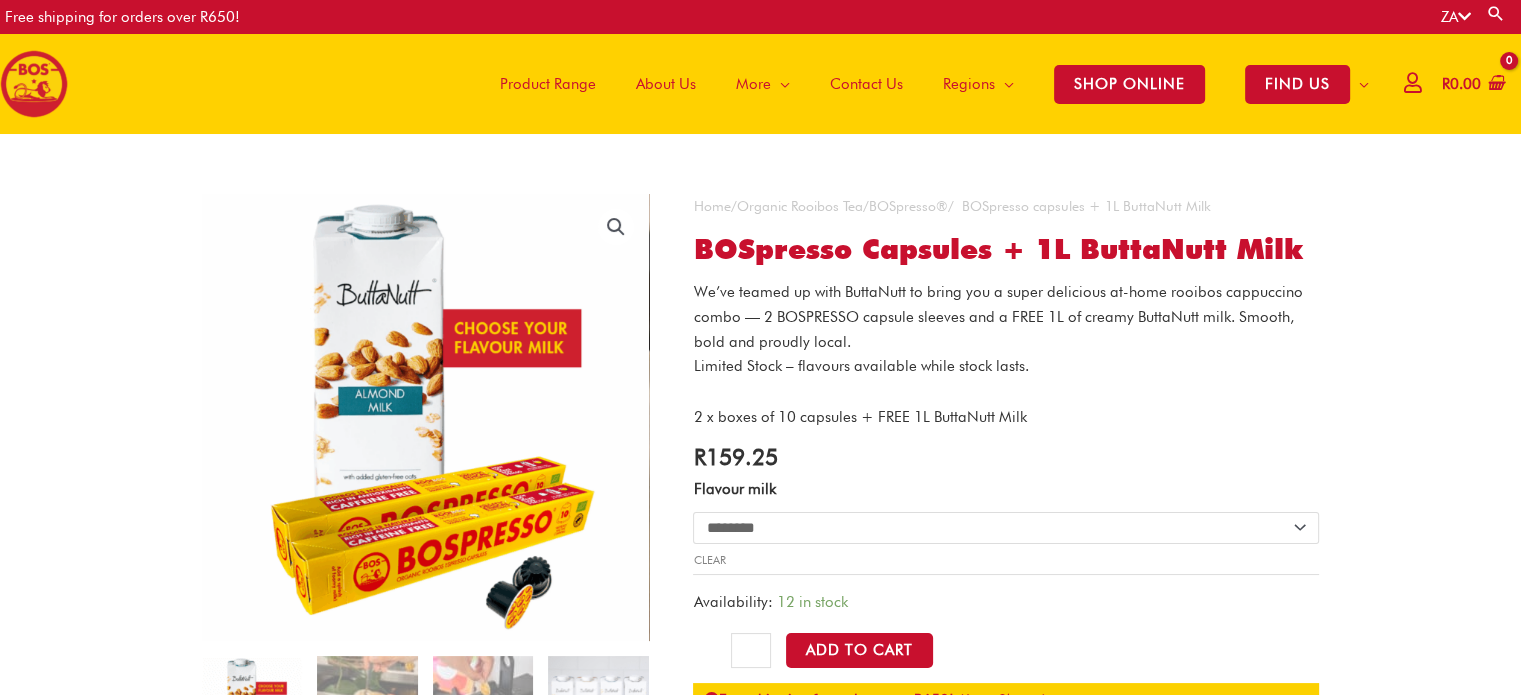 click on "**********" 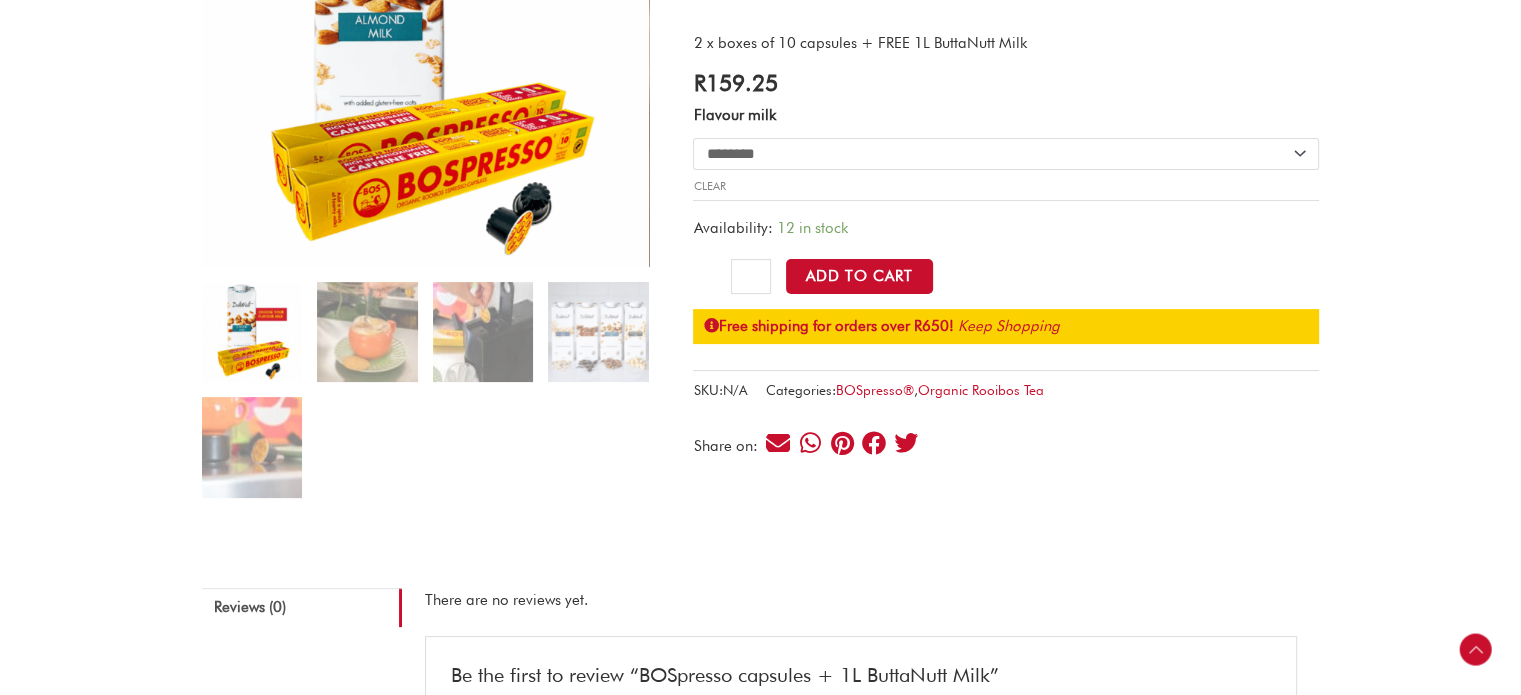 scroll, scrollTop: 400, scrollLeft: 0, axis: vertical 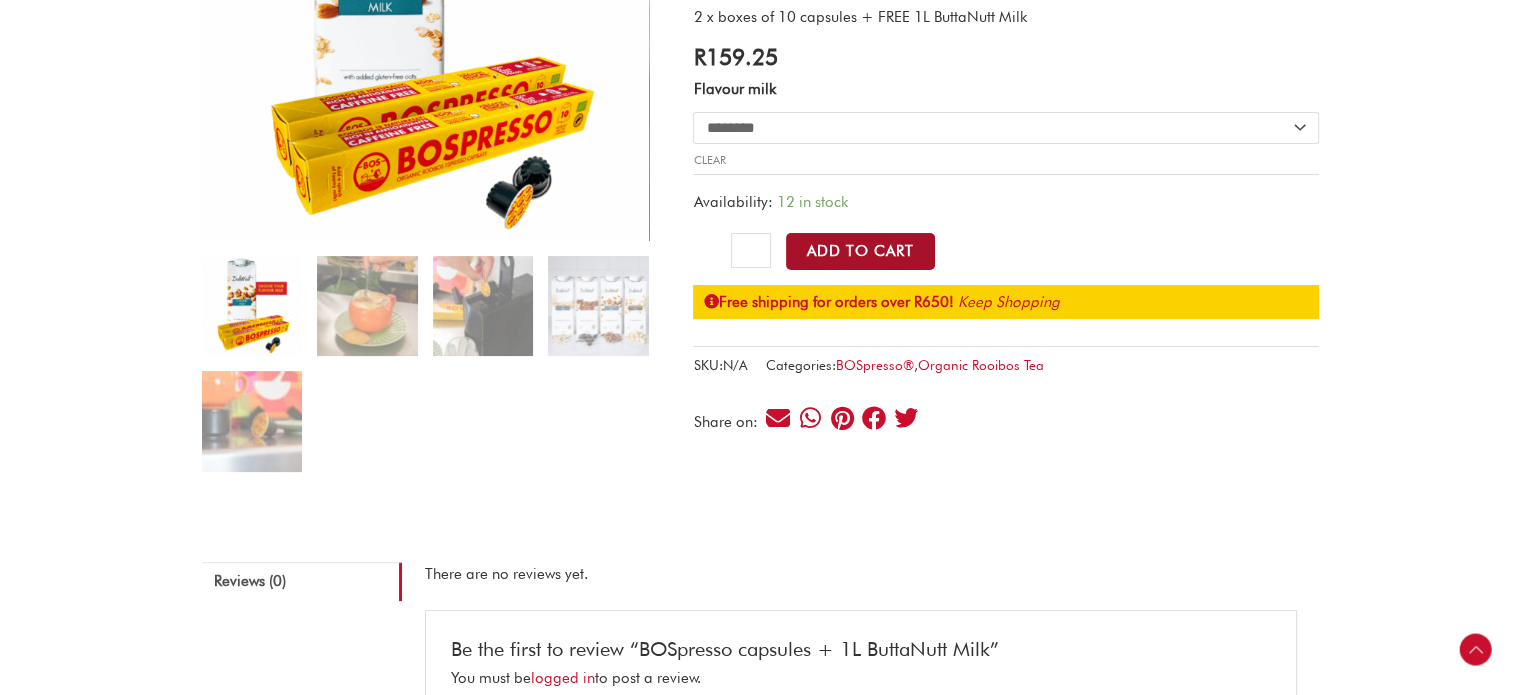click on "Add to Cart" 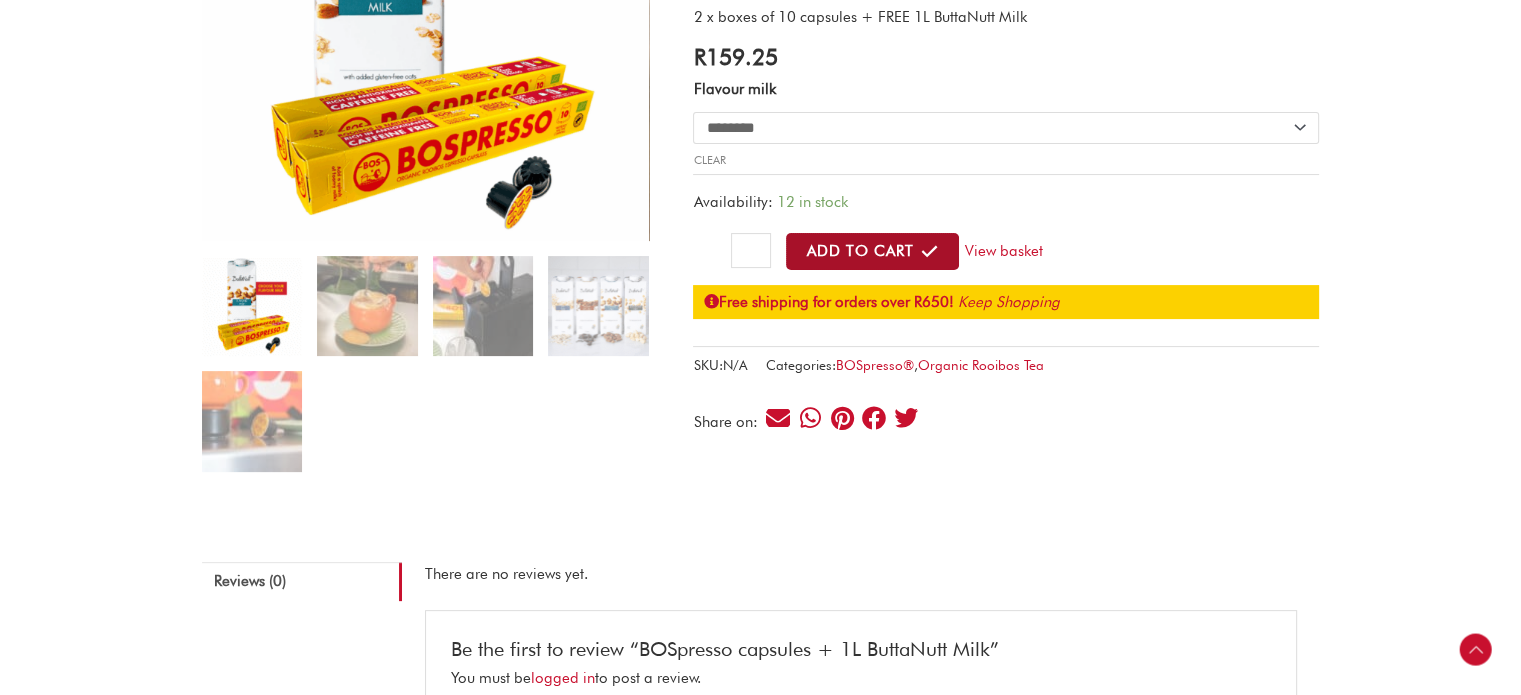 click on "Add to Cart" 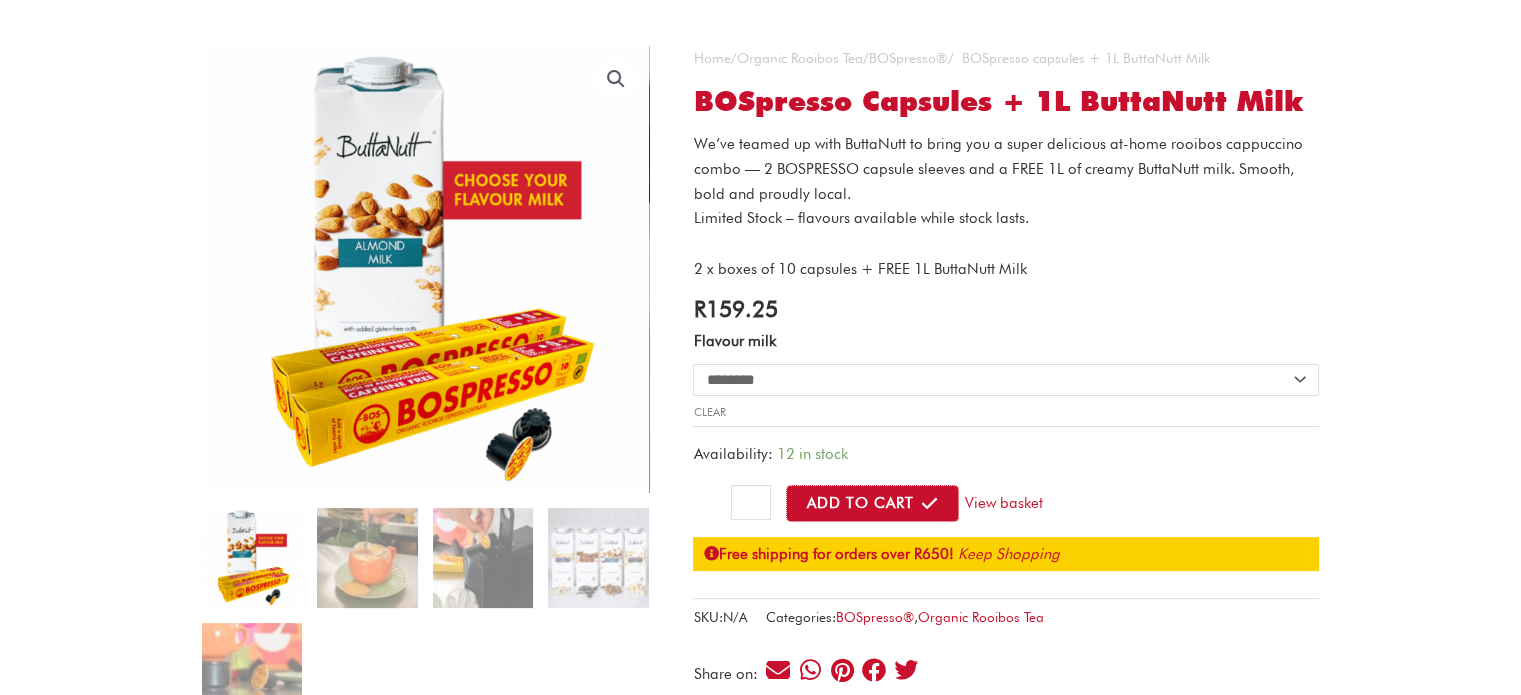 scroll, scrollTop: 0, scrollLeft: 0, axis: both 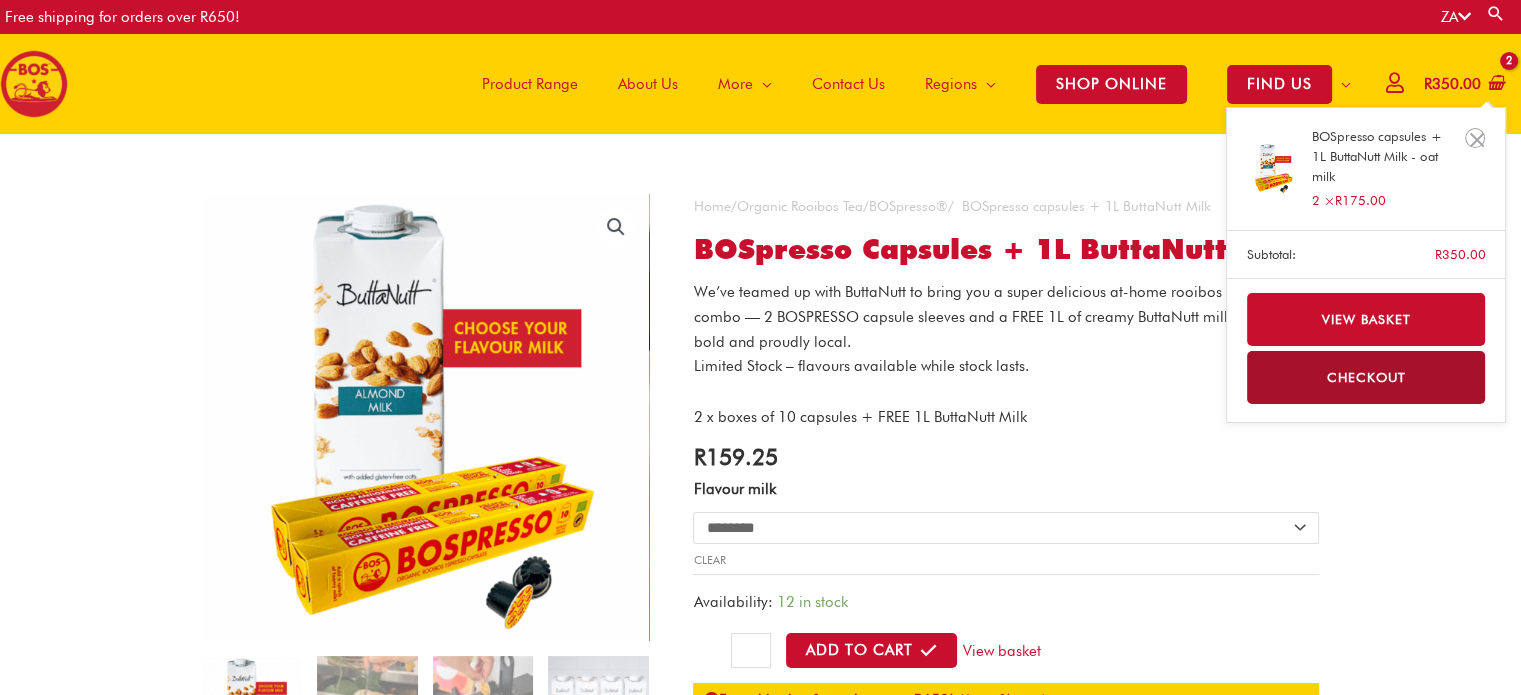 click on "R  350.00" at bounding box center (1452, 84) 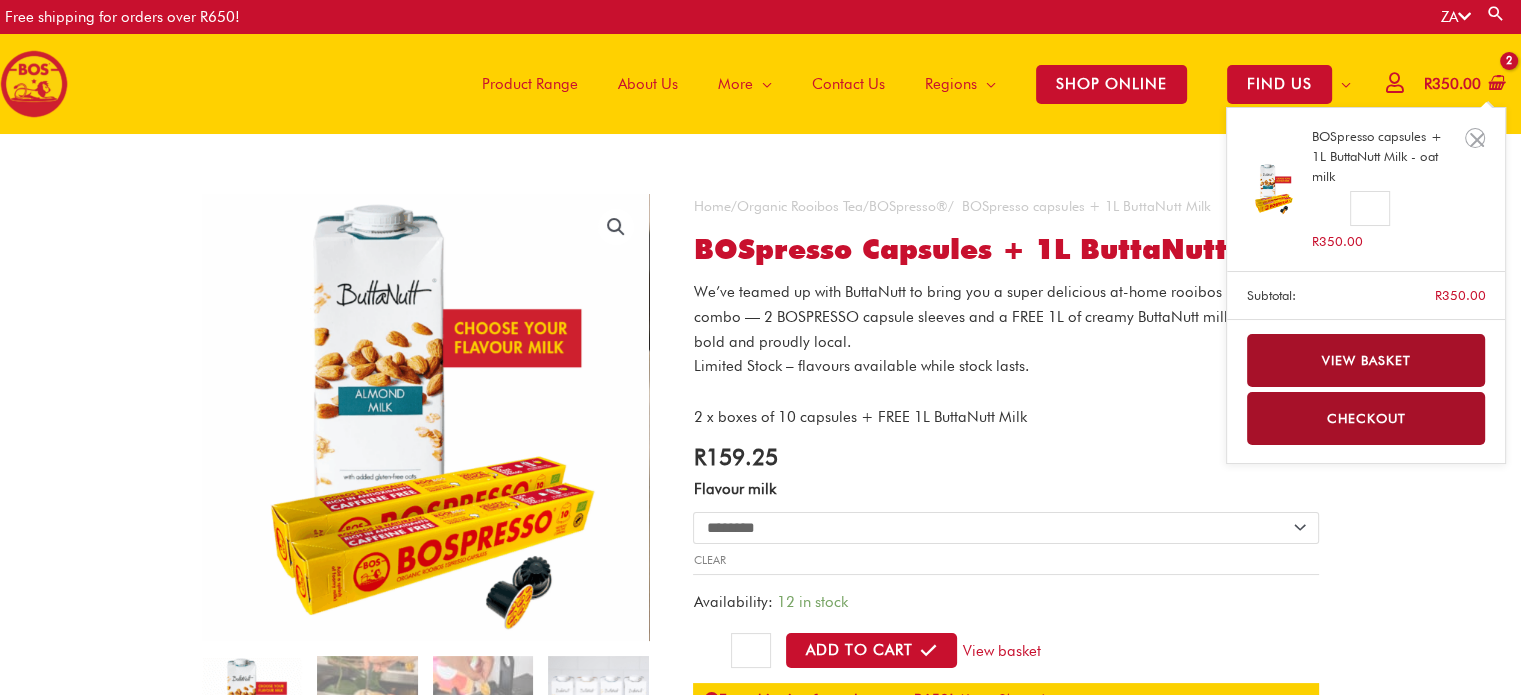 click on "View basket" at bounding box center (1366, 360) 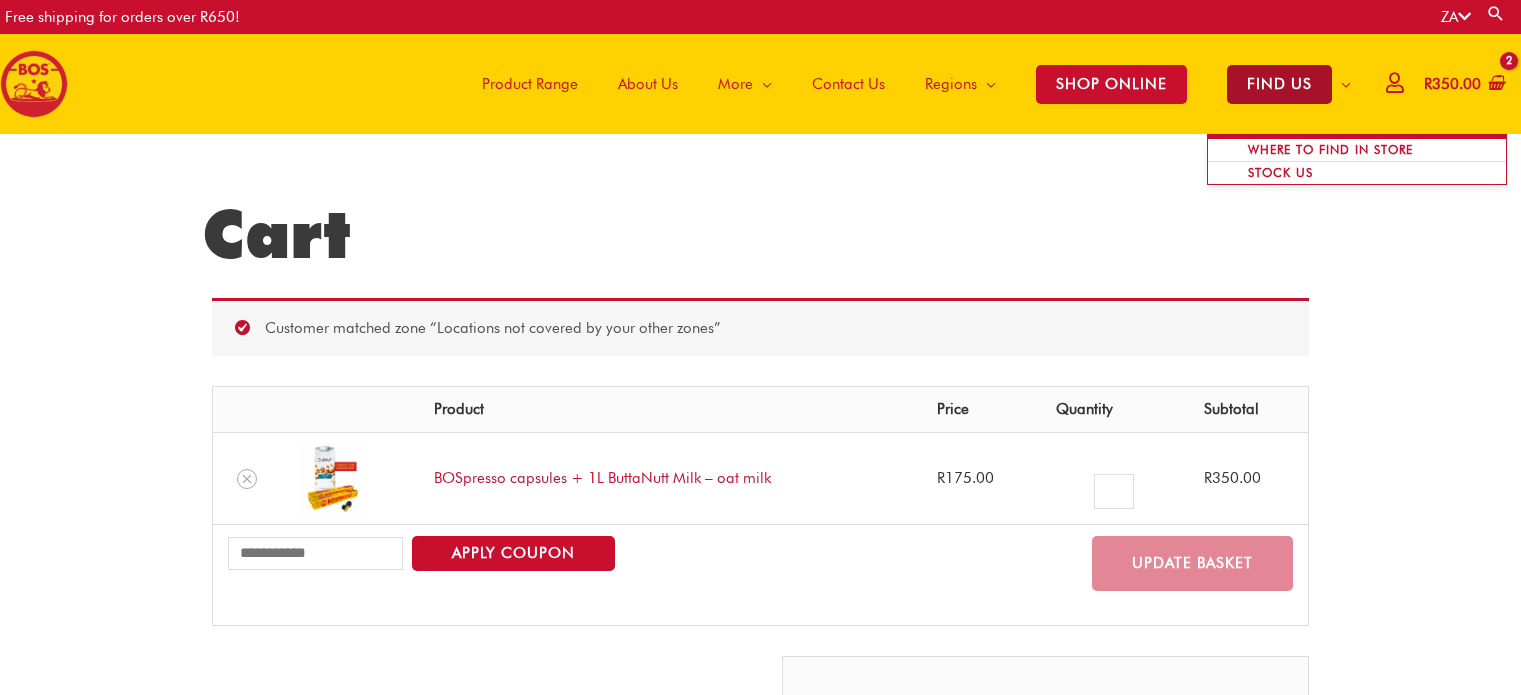 scroll, scrollTop: 0, scrollLeft: 0, axis: both 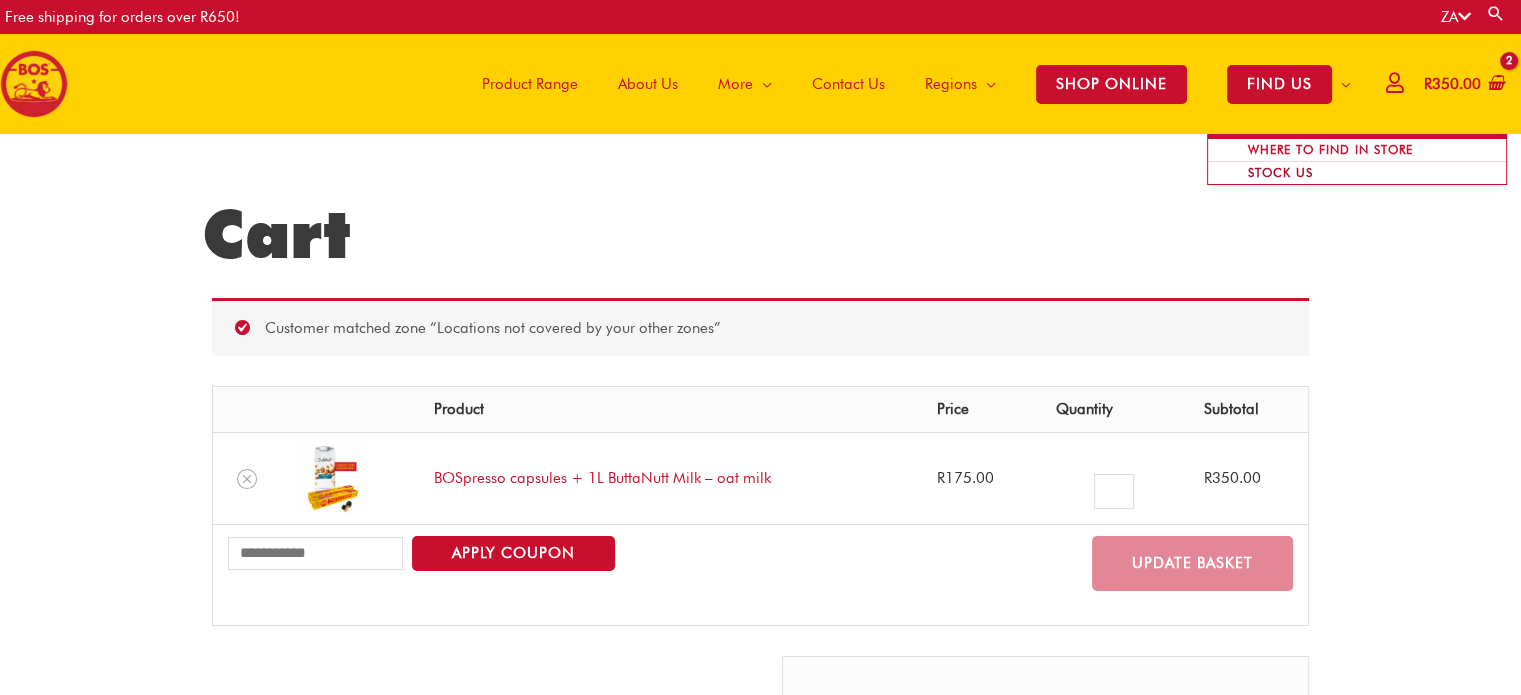 click on "STOCK US" at bounding box center (1280, 172) 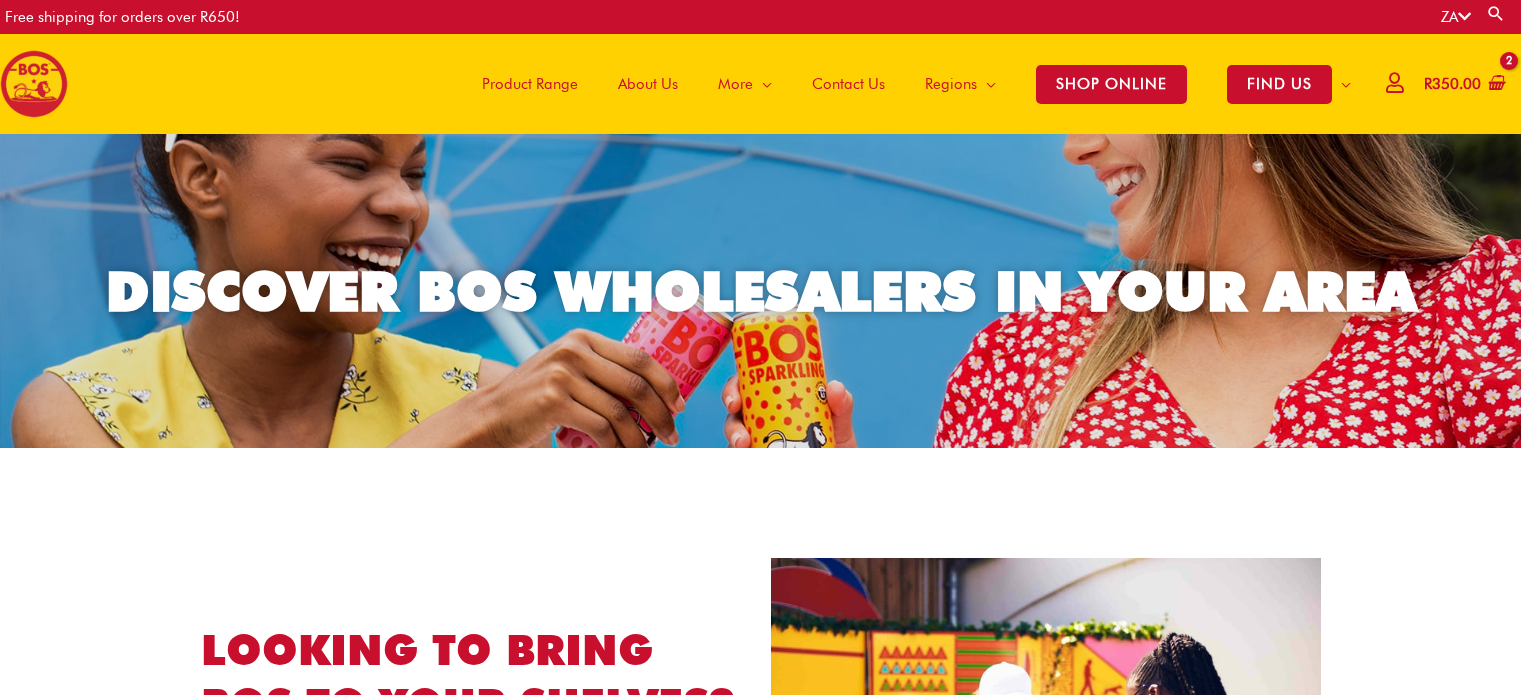 scroll, scrollTop: 0, scrollLeft: 0, axis: both 